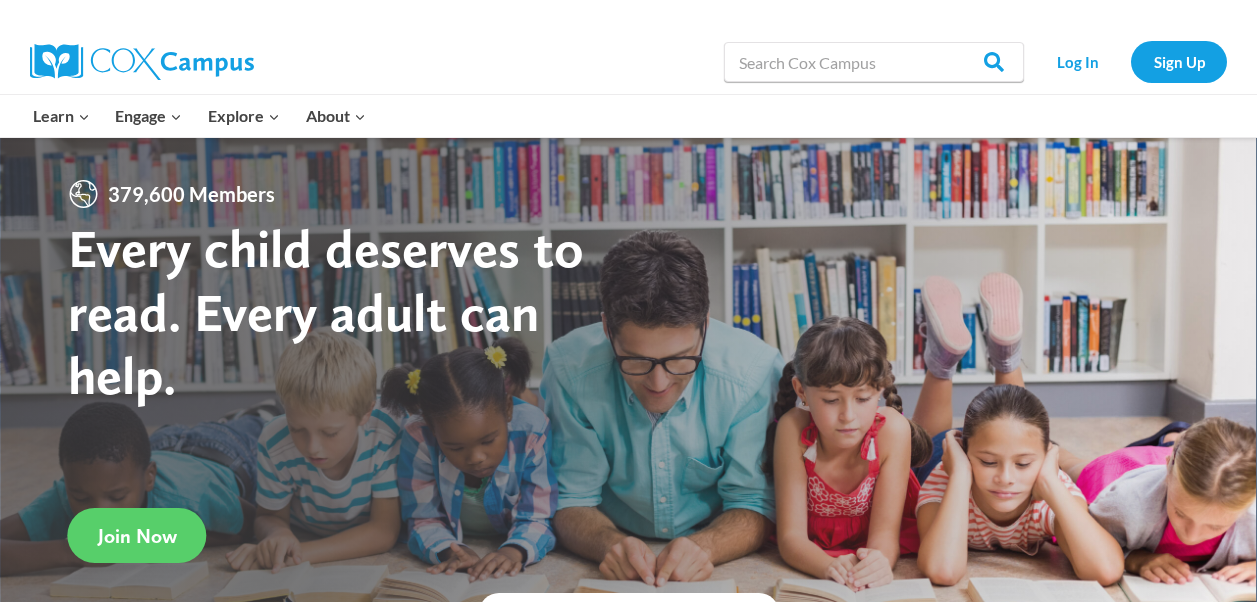 scroll, scrollTop: 0, scrollLeft: 0, axis: both 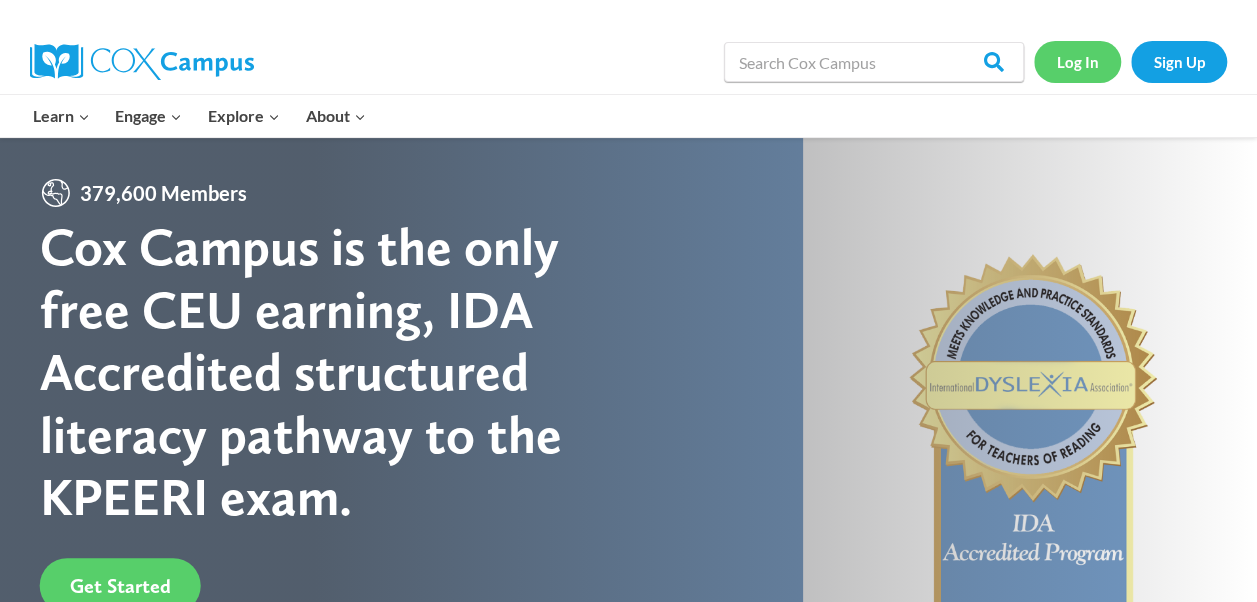 click on "Log In" at bounding box center [1077, 61] 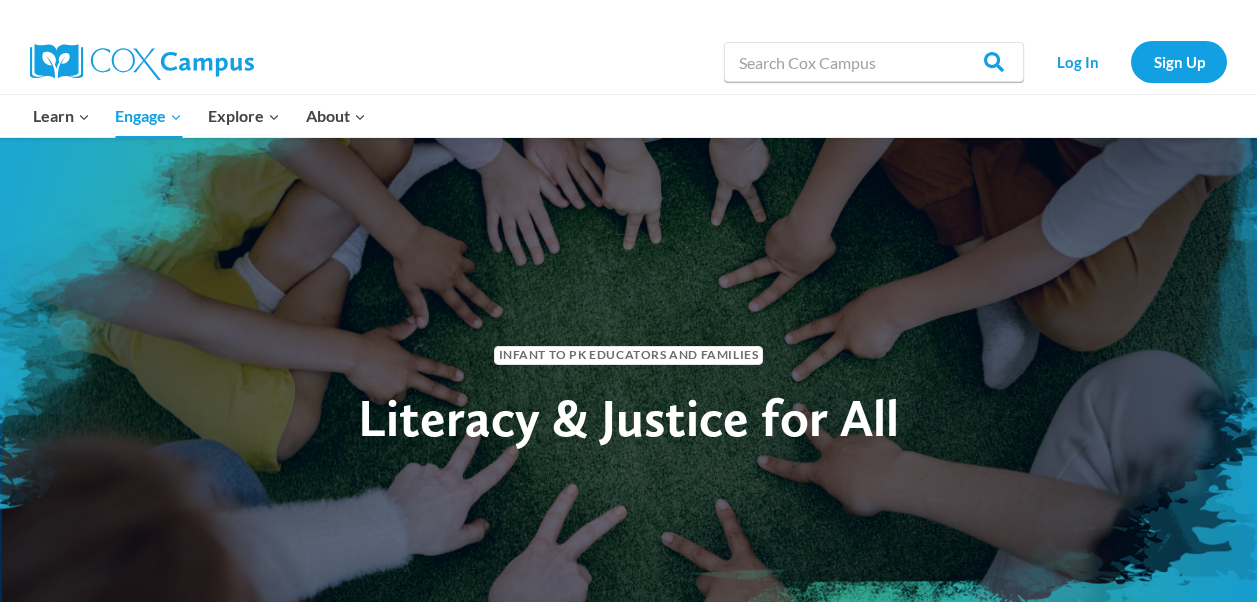 scroll, scrollTop: 0, scrollLeft: 0, axis: both 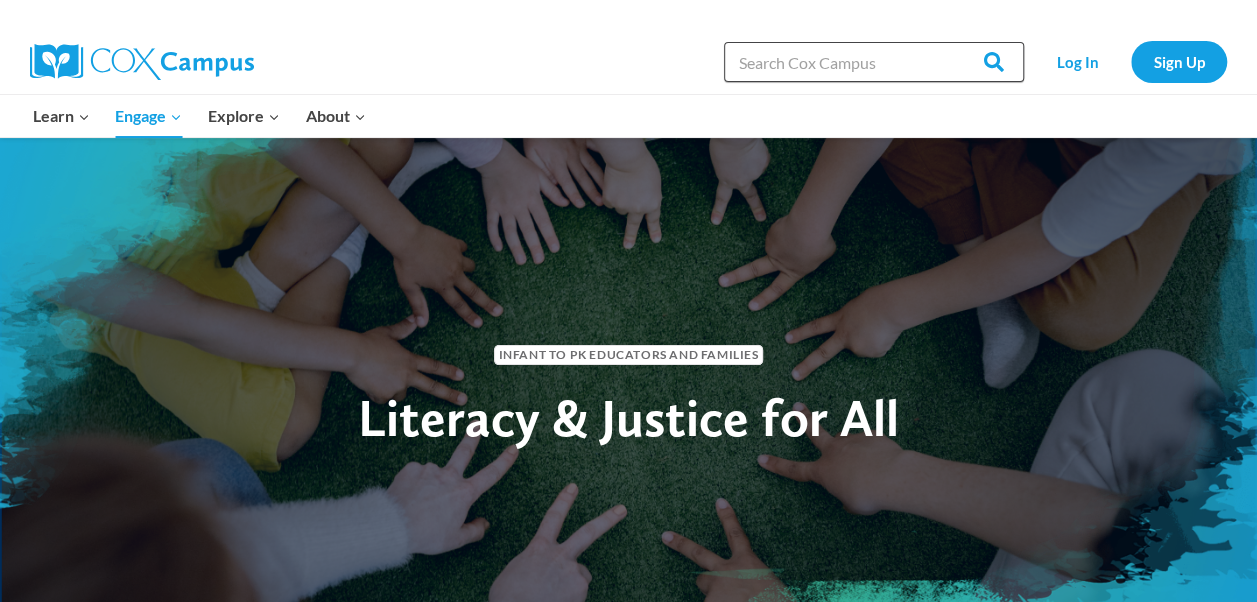 click on "Search in https://coxcampus.org/" at bounding box center [874, 62] 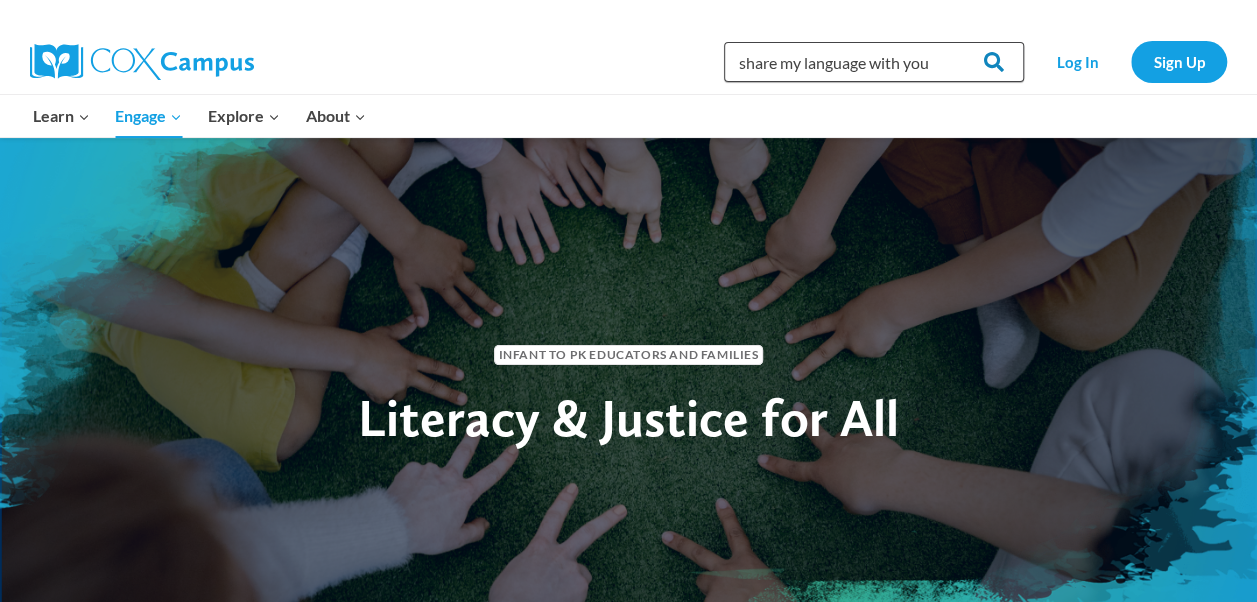 type on "share my language with you" 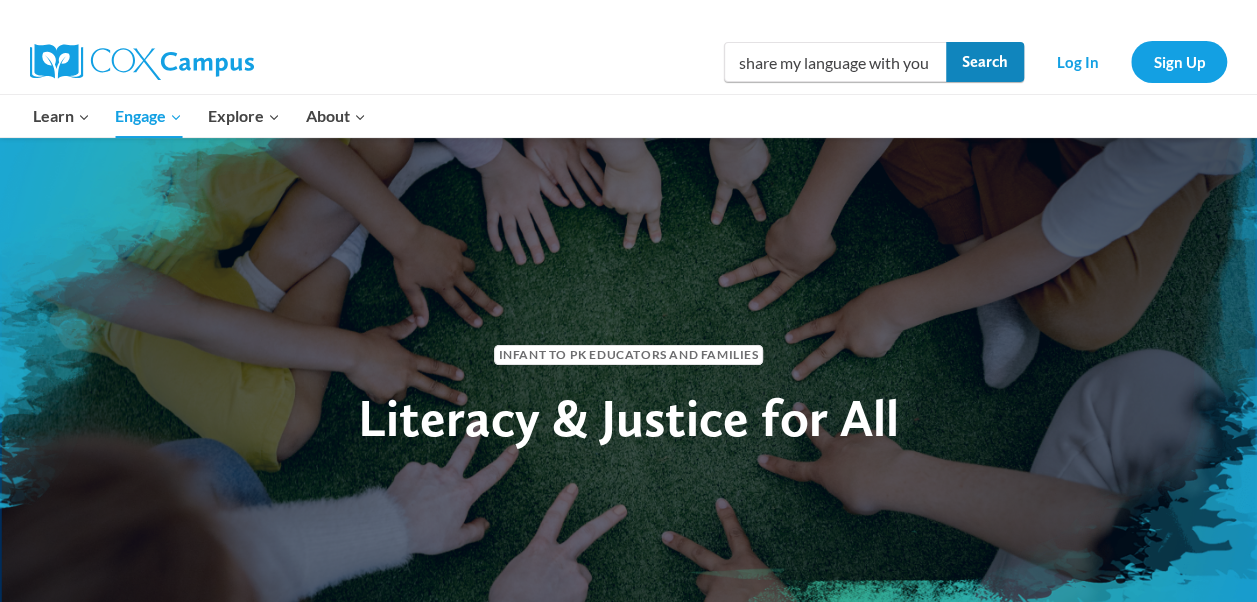 click on "Search" at bounding box center [985, 62] 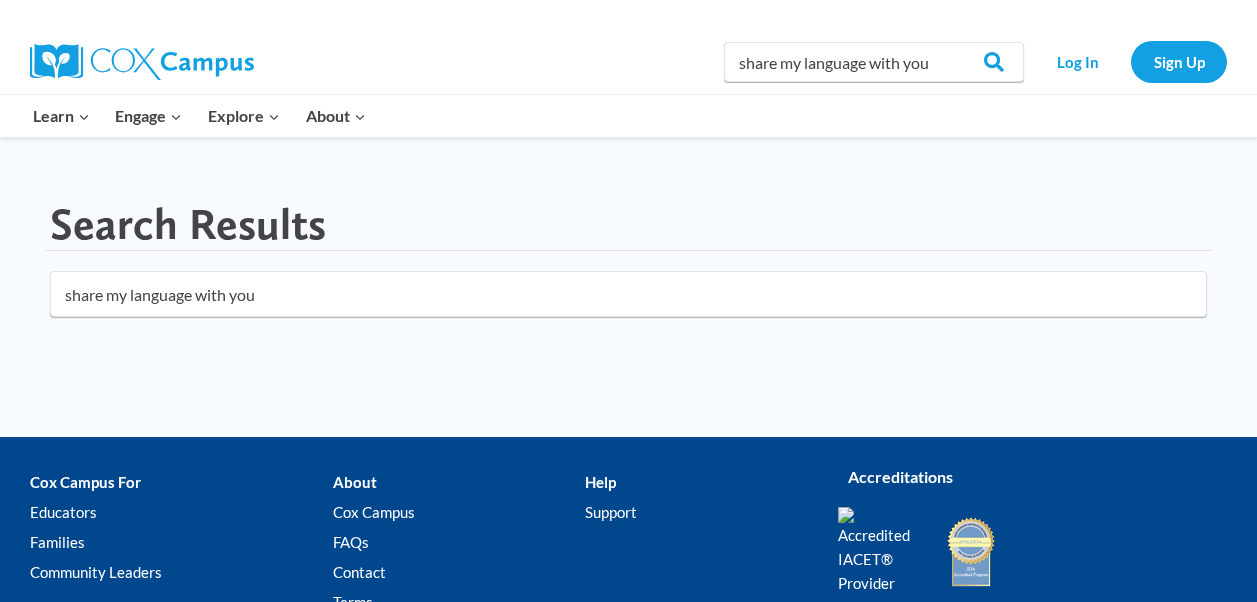 scroll, scrollTop: 0, scrollLeft: 0, axis: both 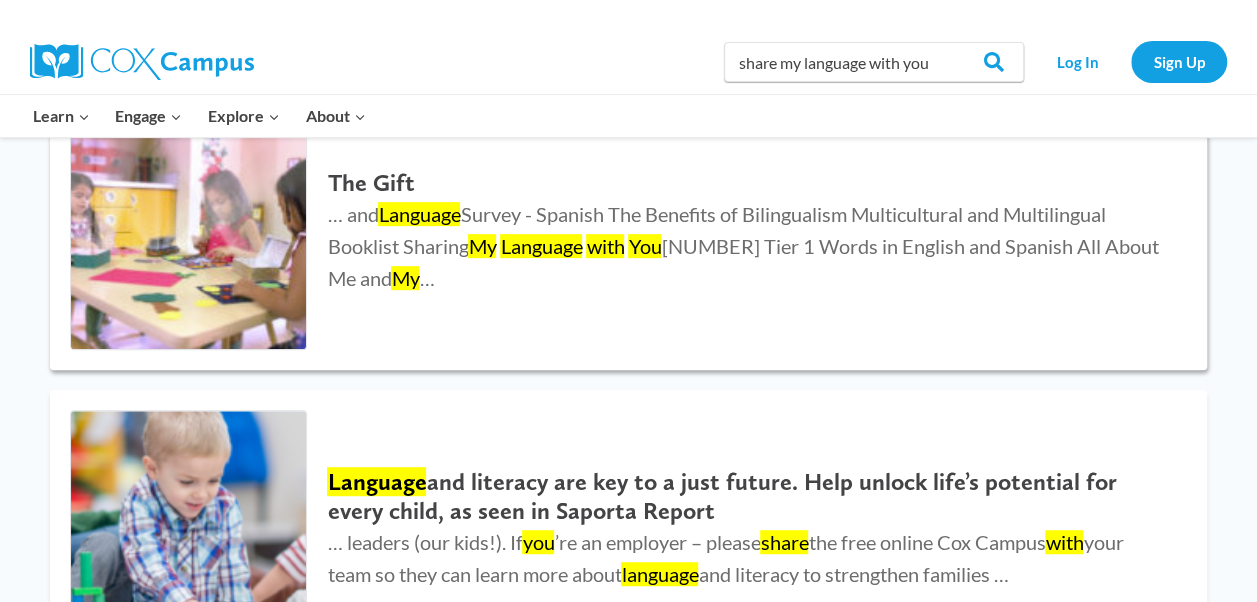 click on "You" at bounding box center [644, 246] 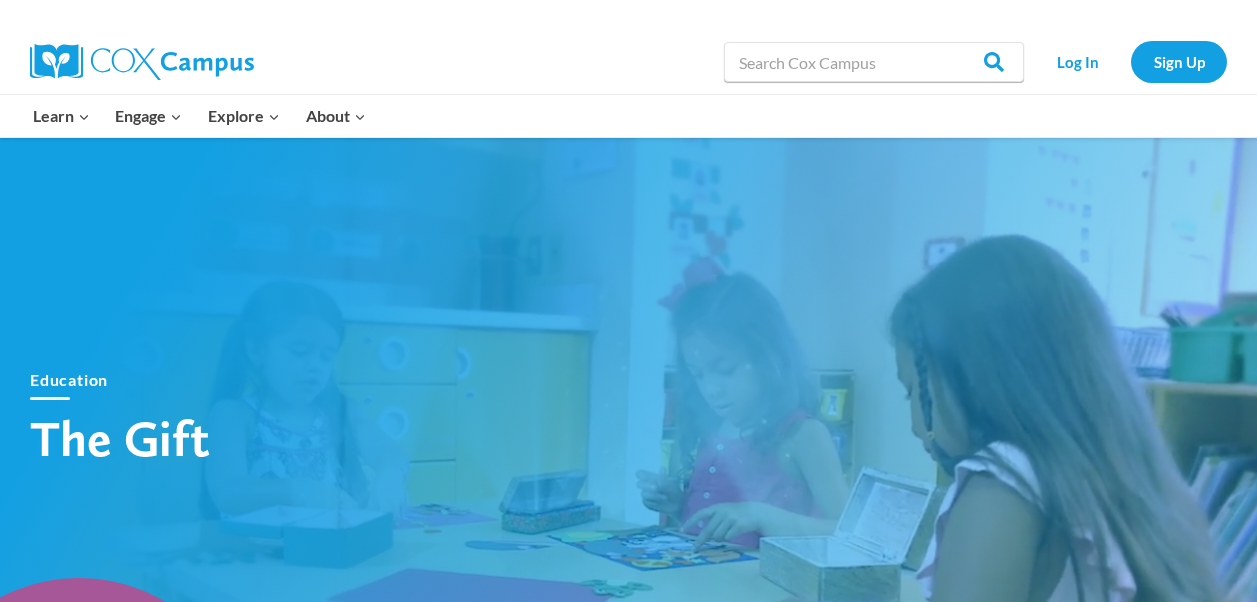 scroll, scrollTop: 0, scrollLeft: 0, axis: both 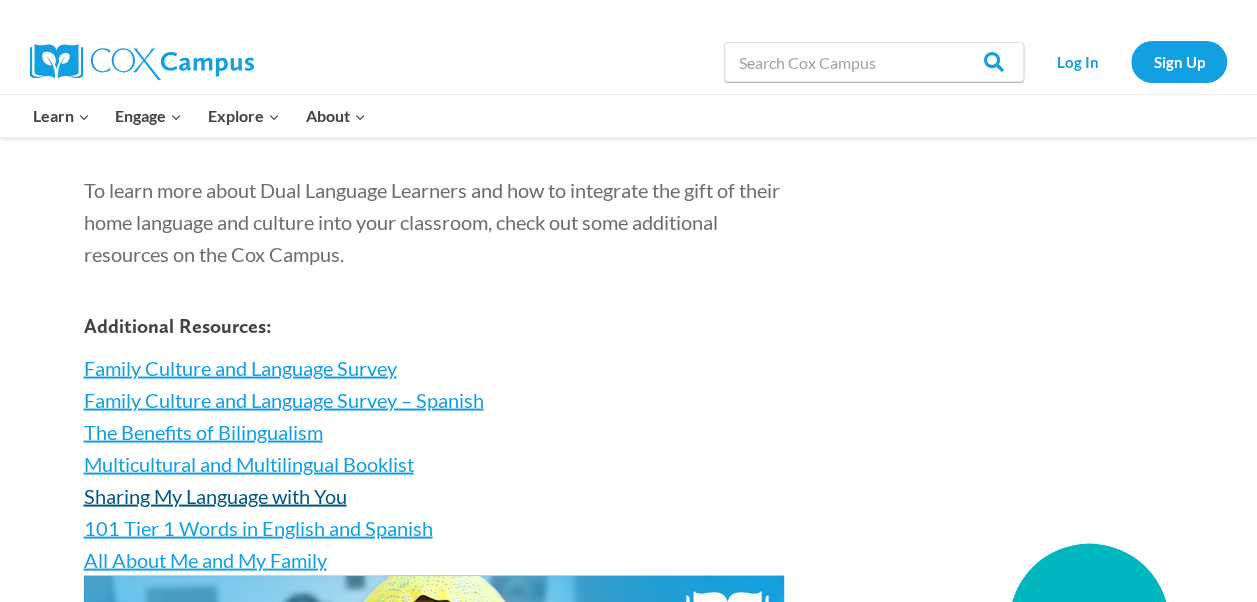 click on "Sharing My Language with You" at bounding box center (215, 495) 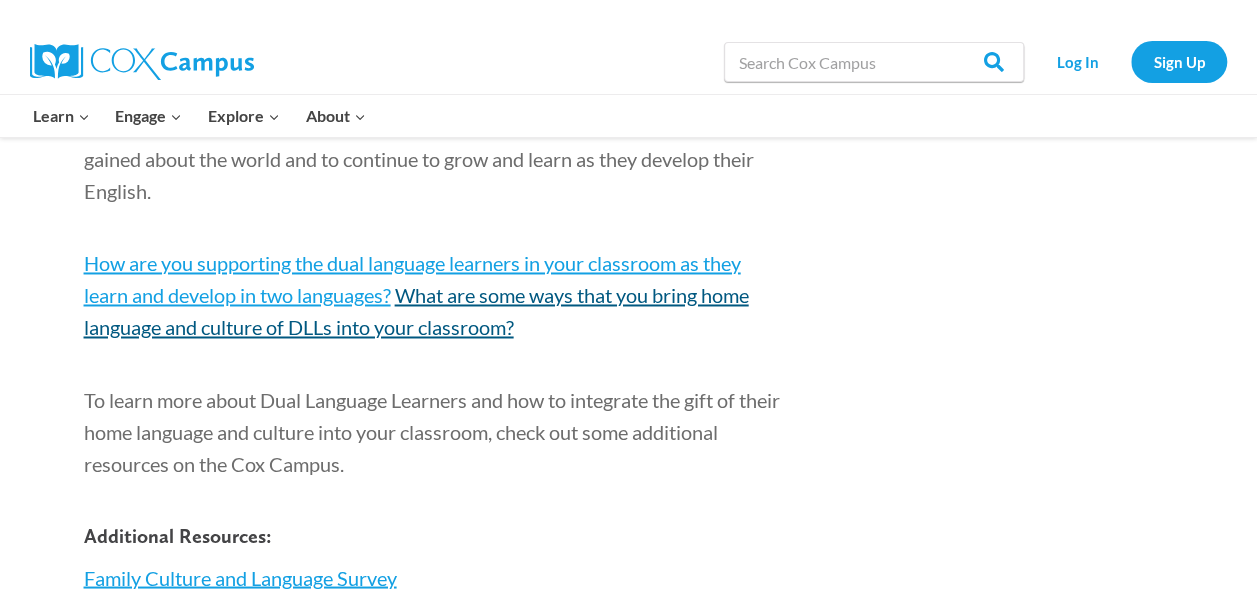 scroll, scrollTop: 1700, scrollLeft: 0, axis: vertical 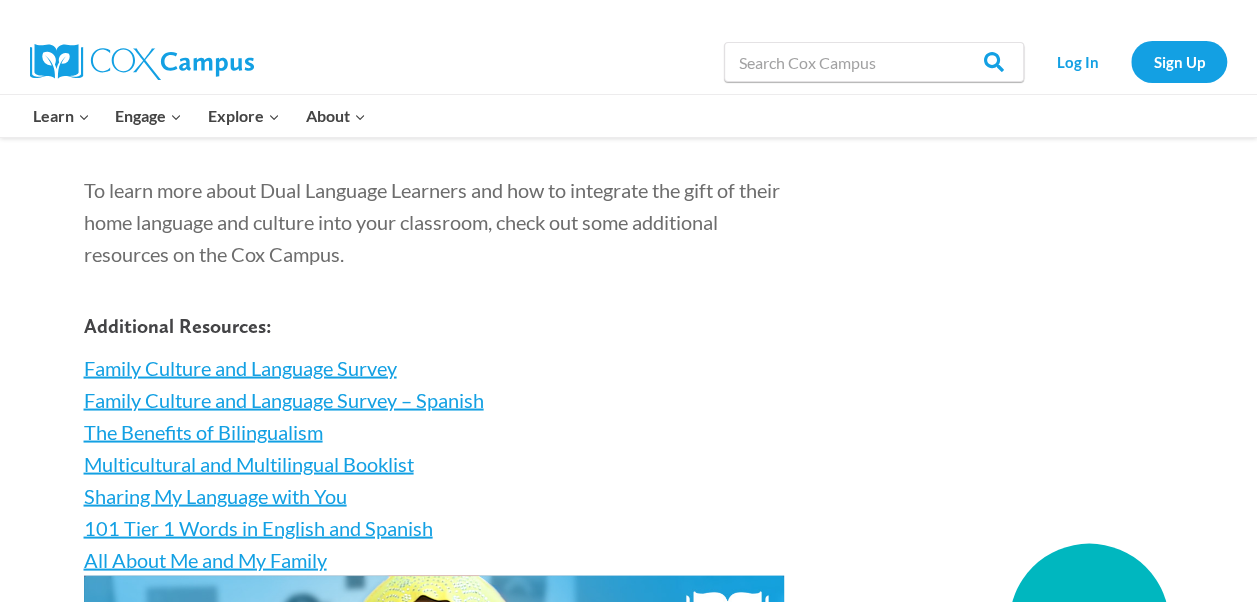 drag, startPoint x: 177, startPoint y: 492, endPoint x: 541, endPoint y: 473, distance: 364.49554 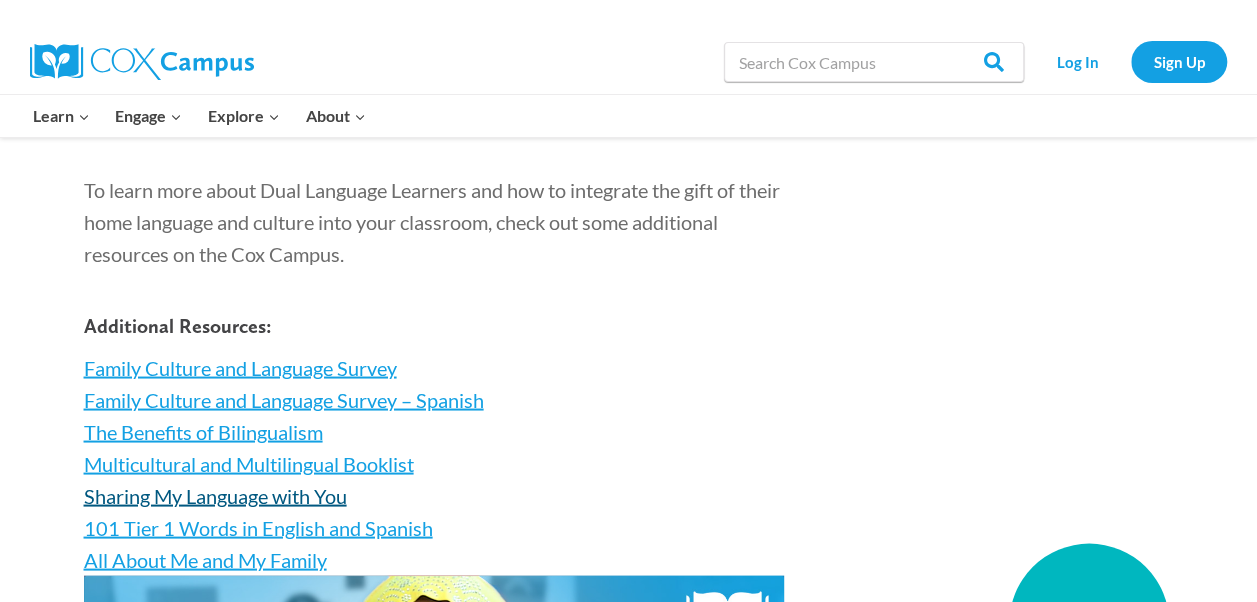 click on "Sharing My Language with You" at bounding box center (215, 495) 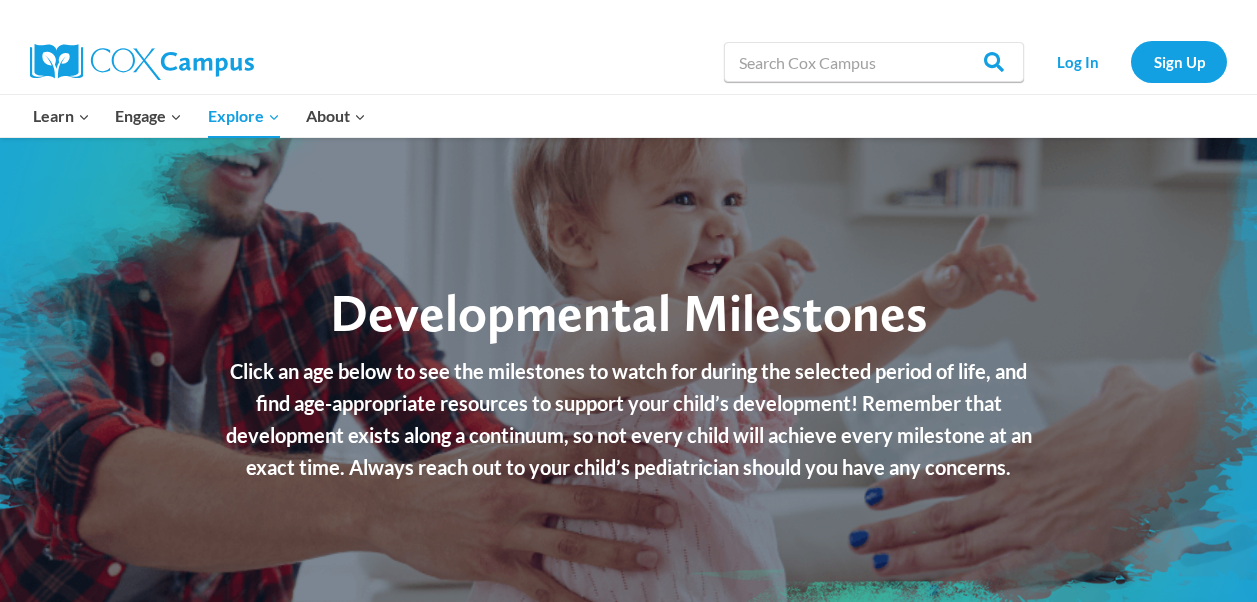 scroll, scrollTop: 0, scrollLeft: 0, axis: both 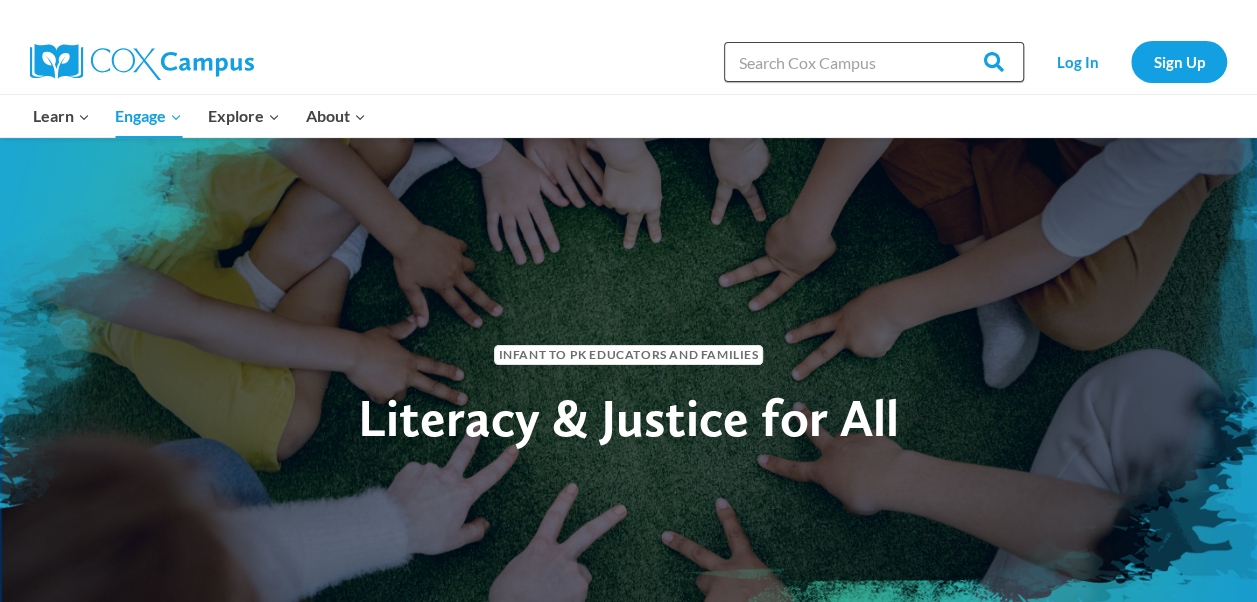click on "Search in https://coxcampus.org/" at bounding box center (874, 62) 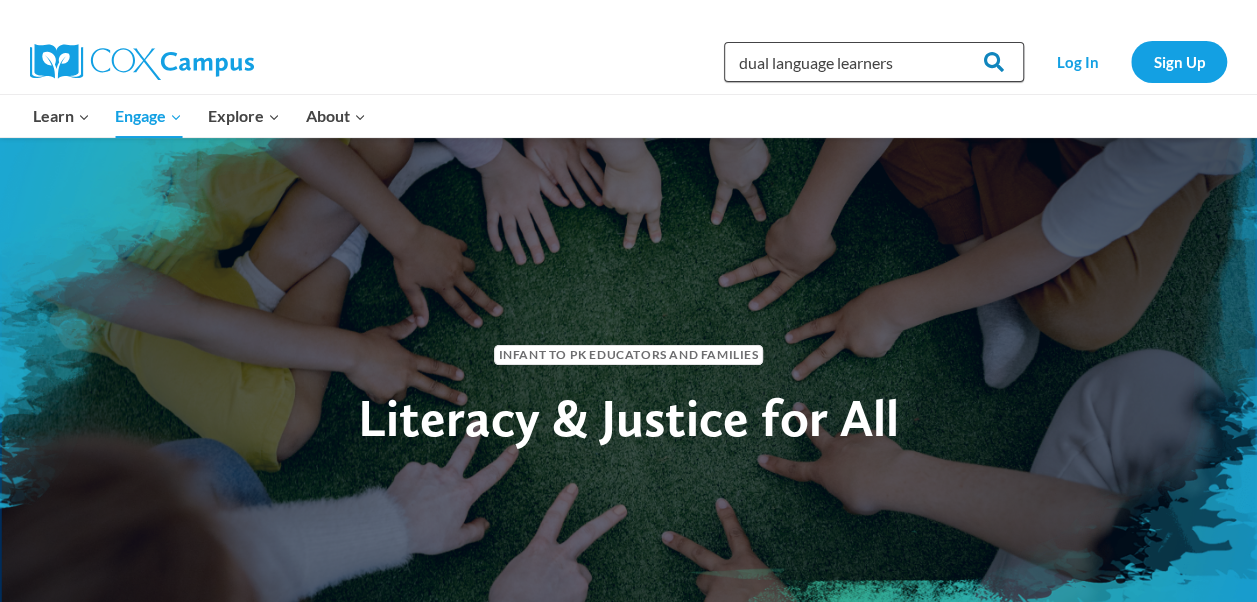 type on "dual language learners" 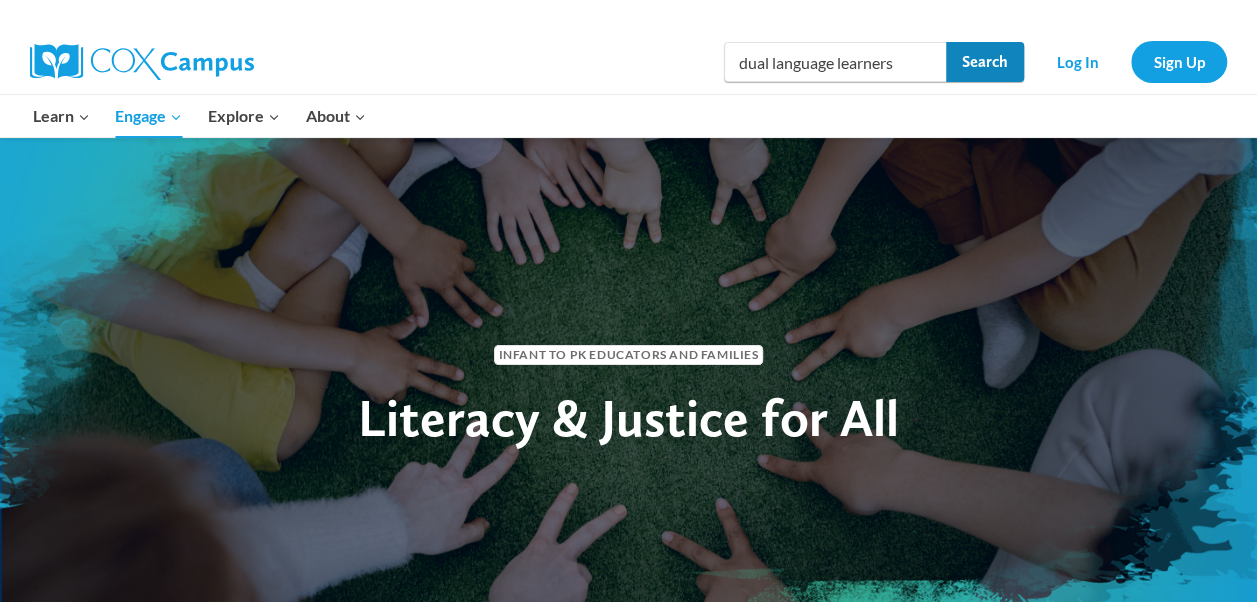 click on "Search" at bounding box center (985, 62) 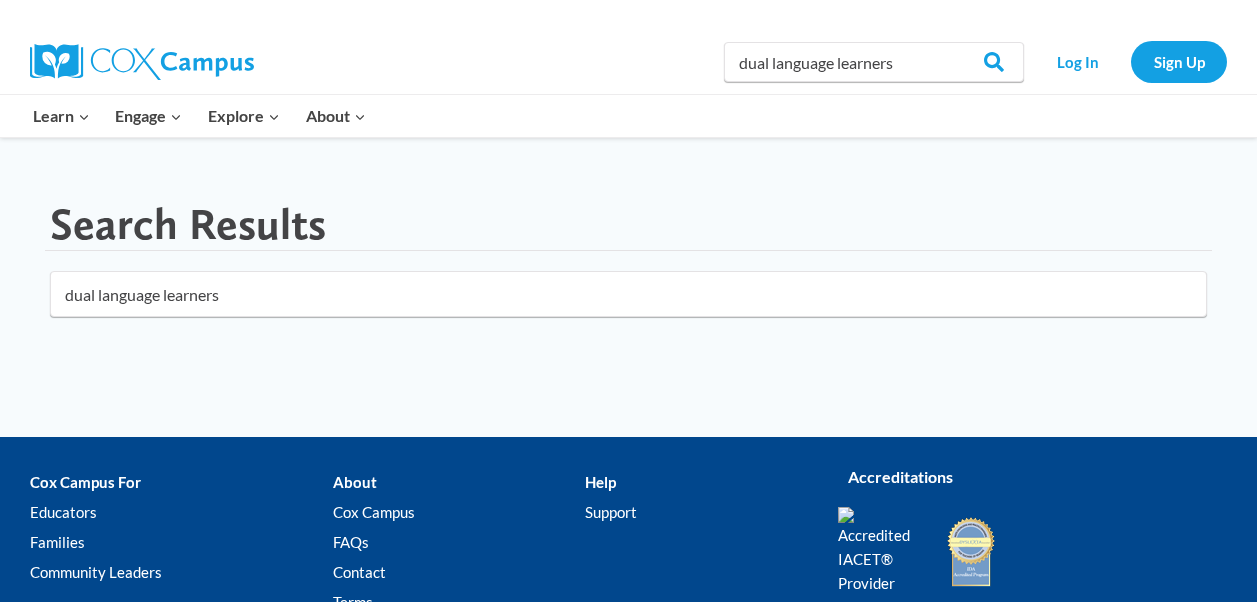 scroll, scrollTop: 0, scrollLeft: 0, axis: both 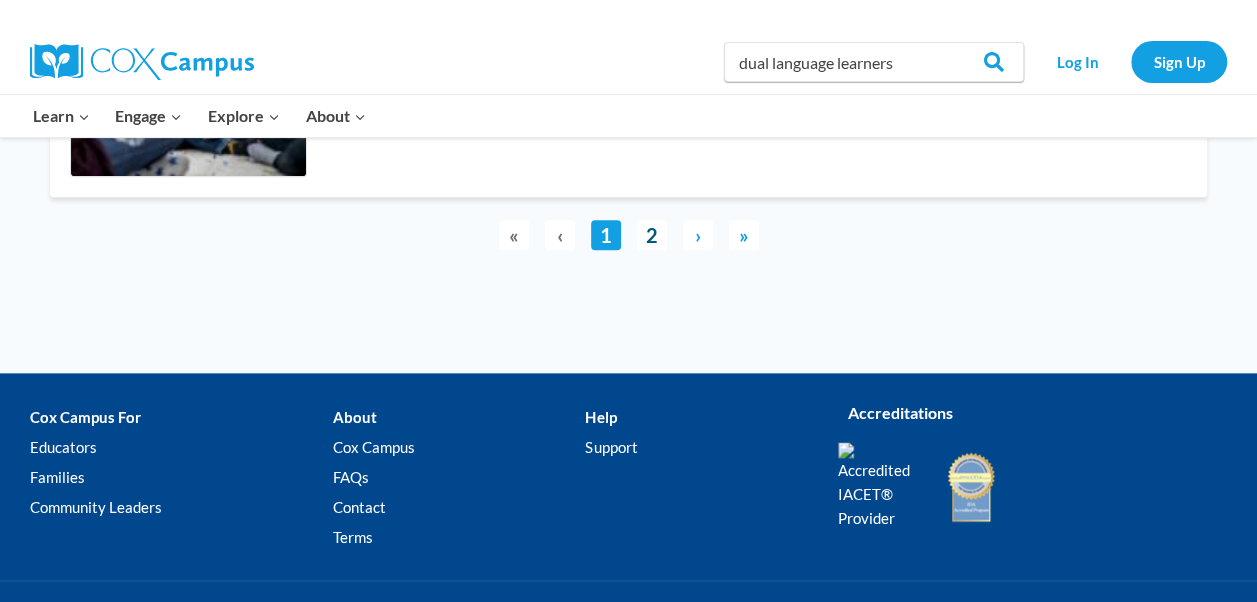 click on "2" at bounding box center (652, 235) 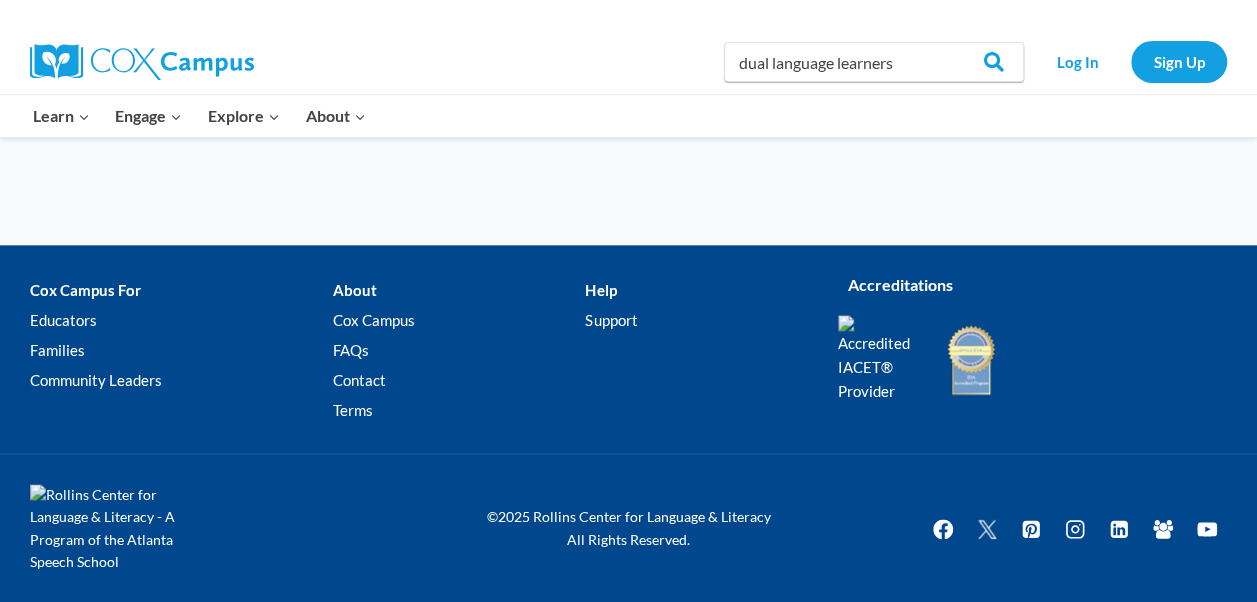 scroll, scrollTop: 0, scrollLeft: 0, axis: both 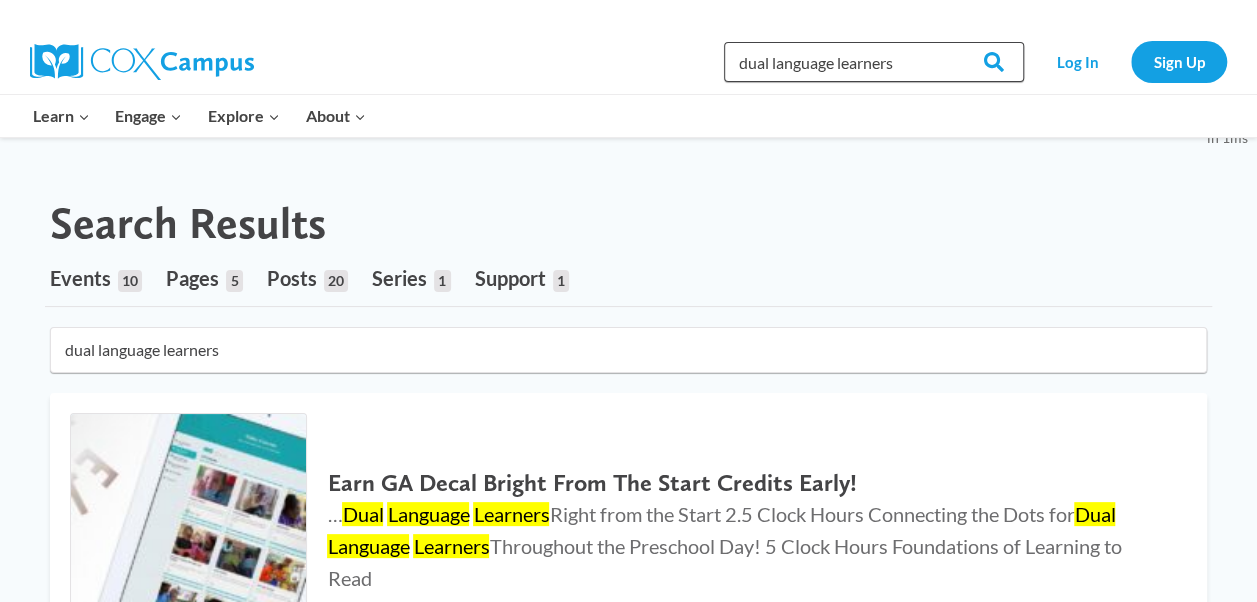 click on "dual language learners" at bounding box center [874, 62] 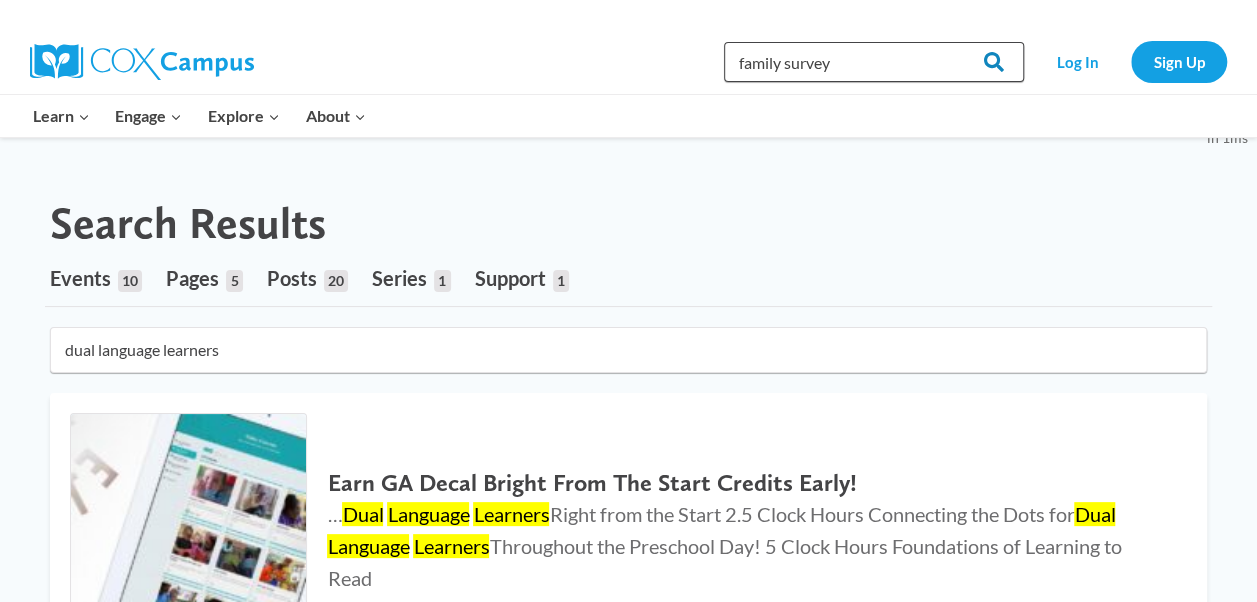type on "family survey" 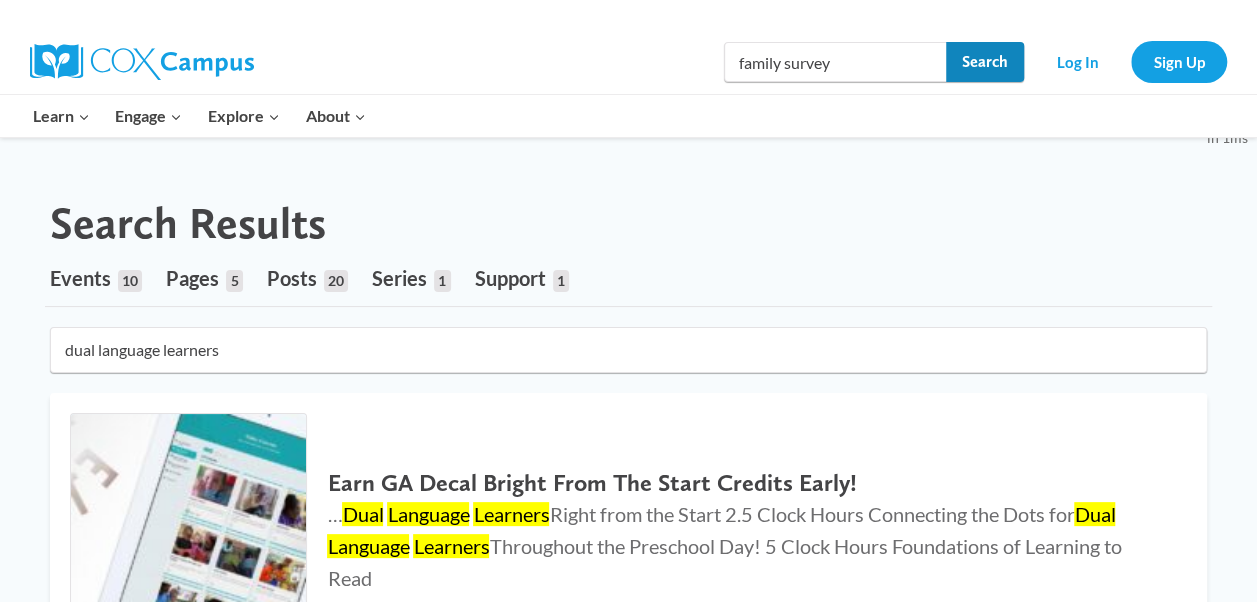 click on "Search" at bounding box center [985, 62] 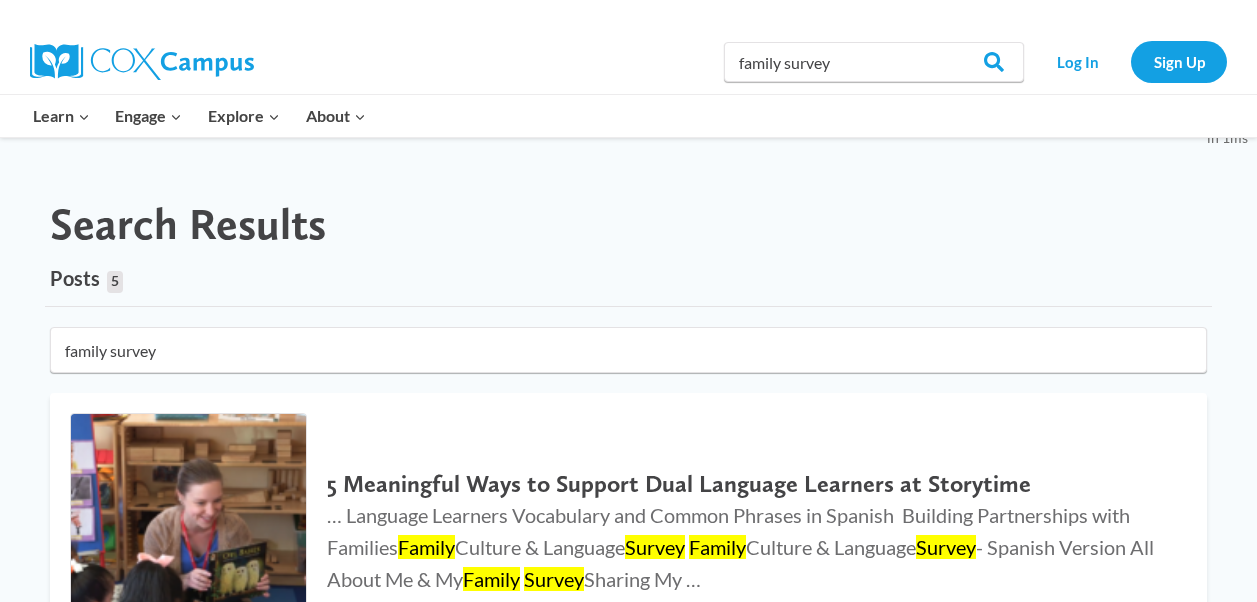 scroll, scrollTop: 0, scrollLeft: 0, axis: both 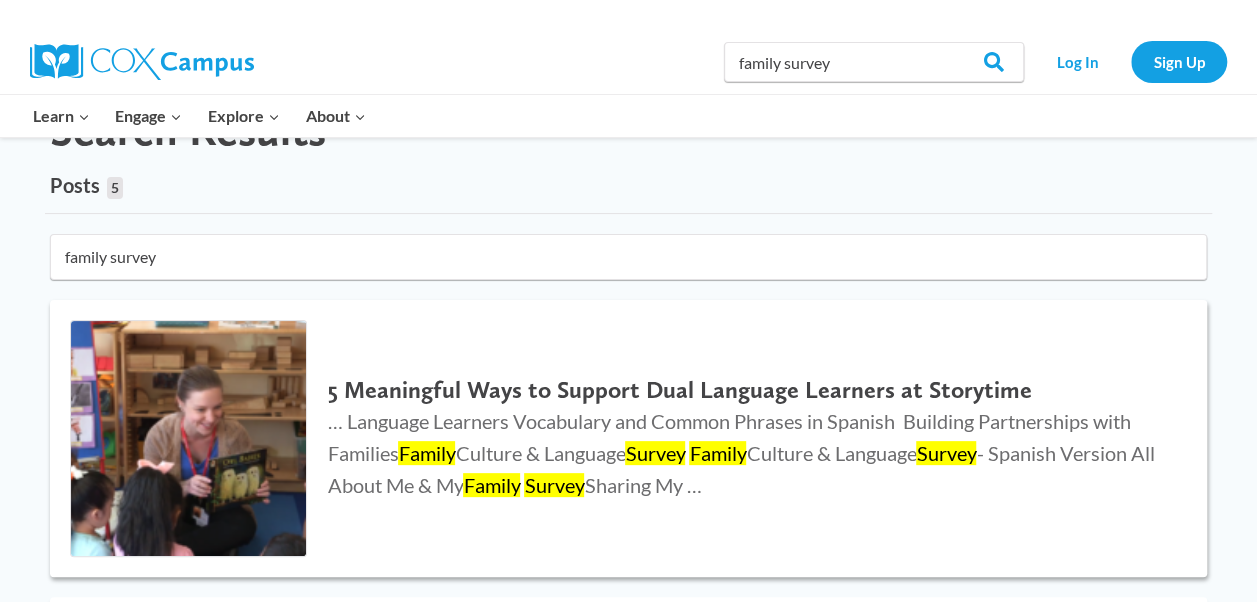 click on "5 Meaningful Ways to Support Dual Language Learners at Storytime" at bounding box center [747, 390] 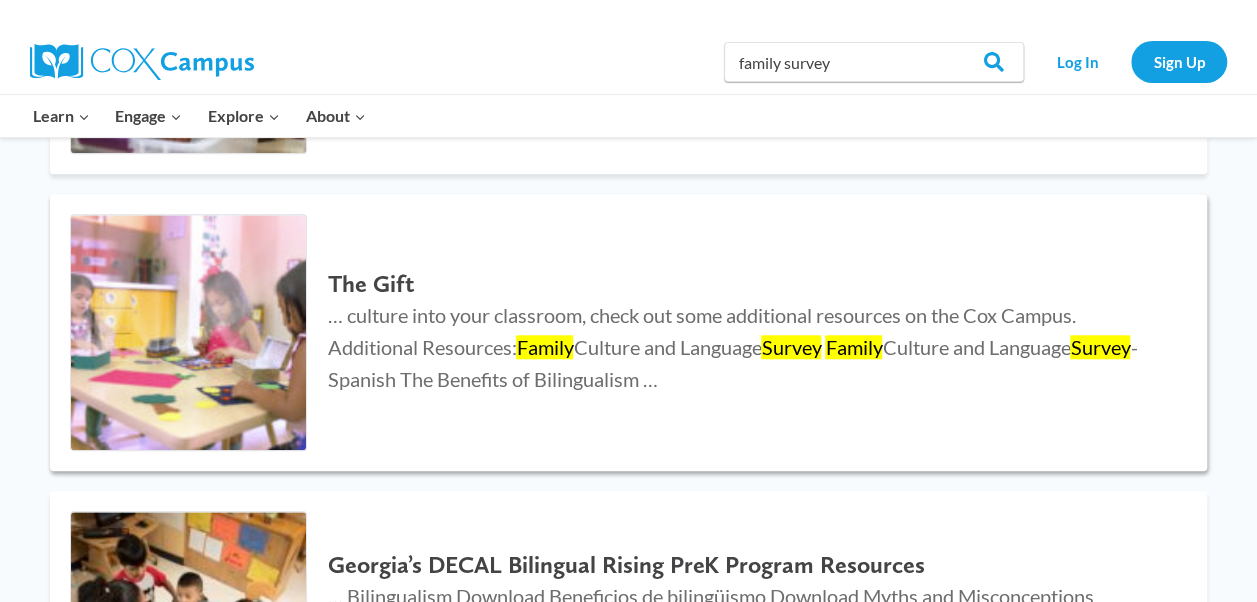 scroll, scrollTop: 793, scrollLeft: 0, axis: vertical 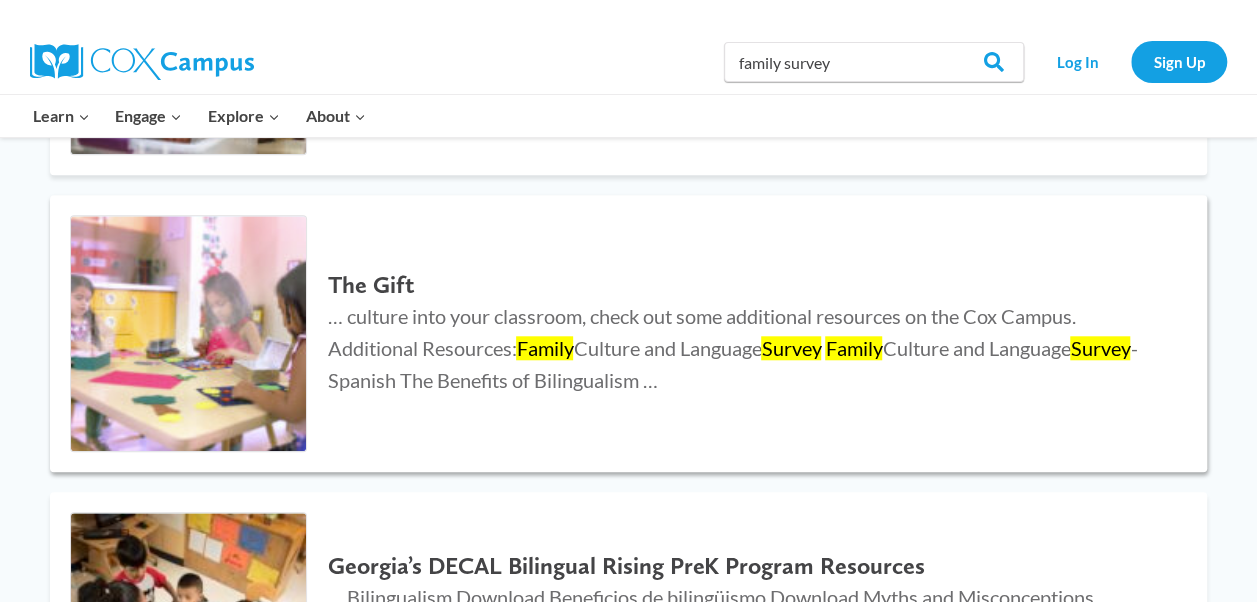 click on "The Gift" at bounding box center [747, 285] 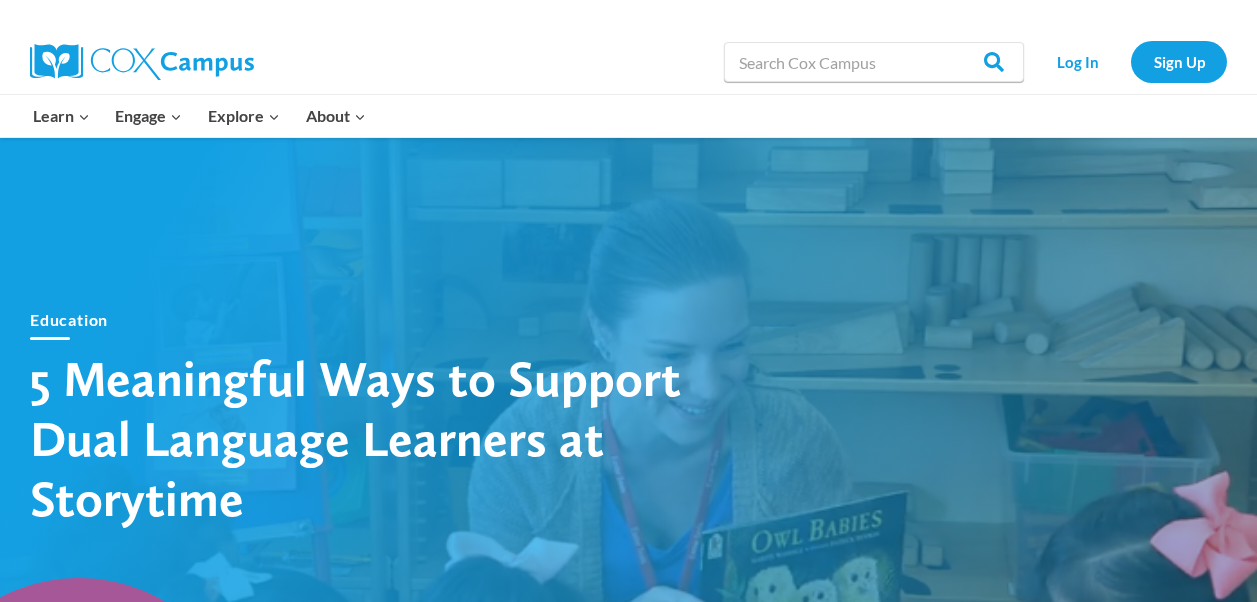 scroll, scrollTop: 0, scrollLeft: 0, axis: both 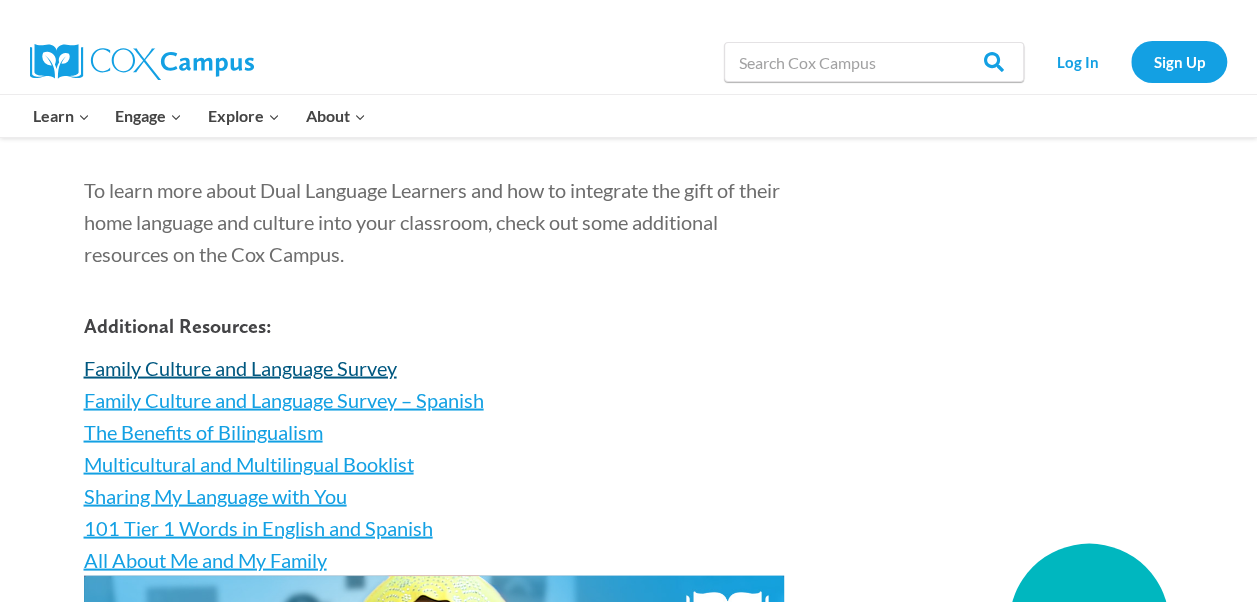 click on "Family Culture and Language Survey" at bounding box center (240, 367) 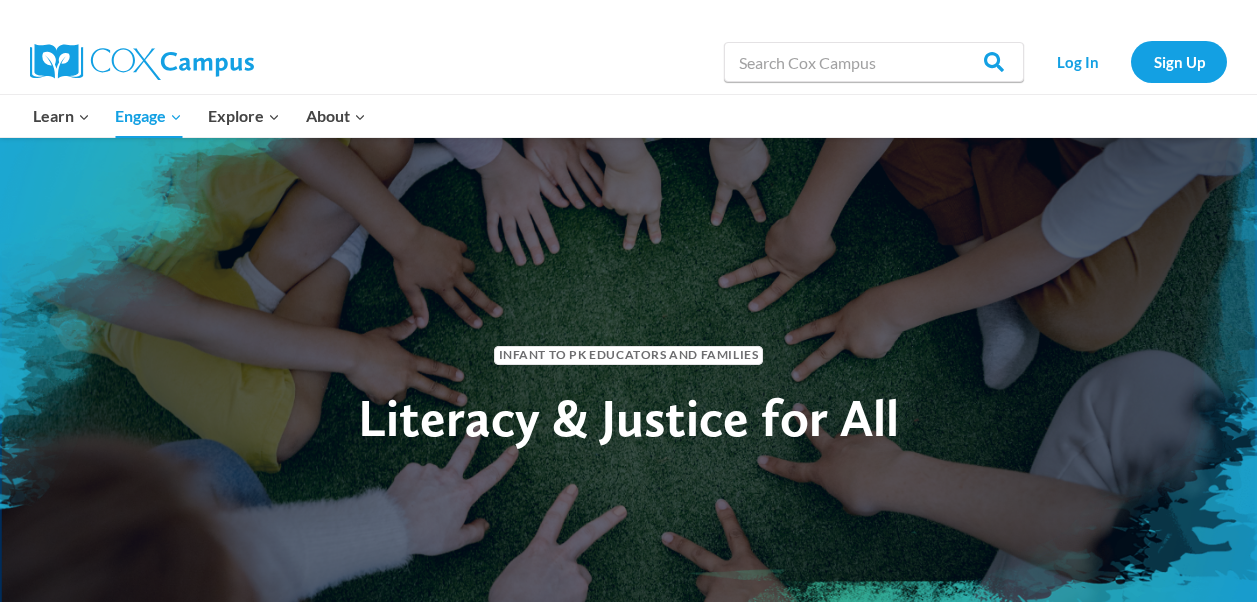 scroll, scrollTop: 0, scrollLeft: 0, axis: both 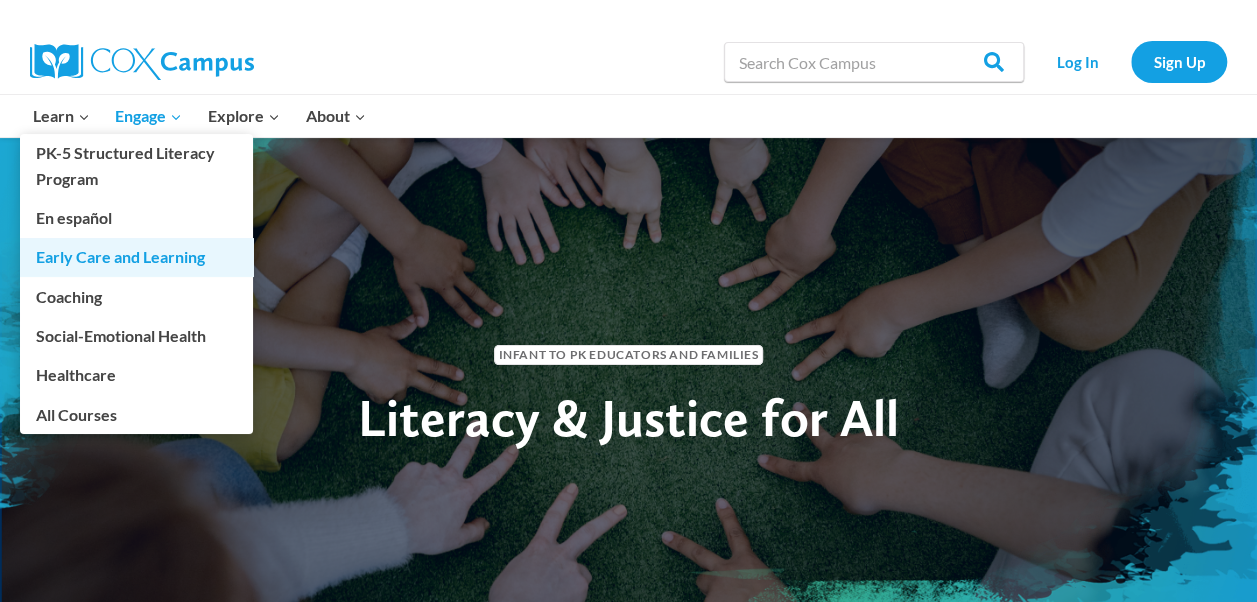 click on "Early Care and Learning" at bounding box center (136, 257) 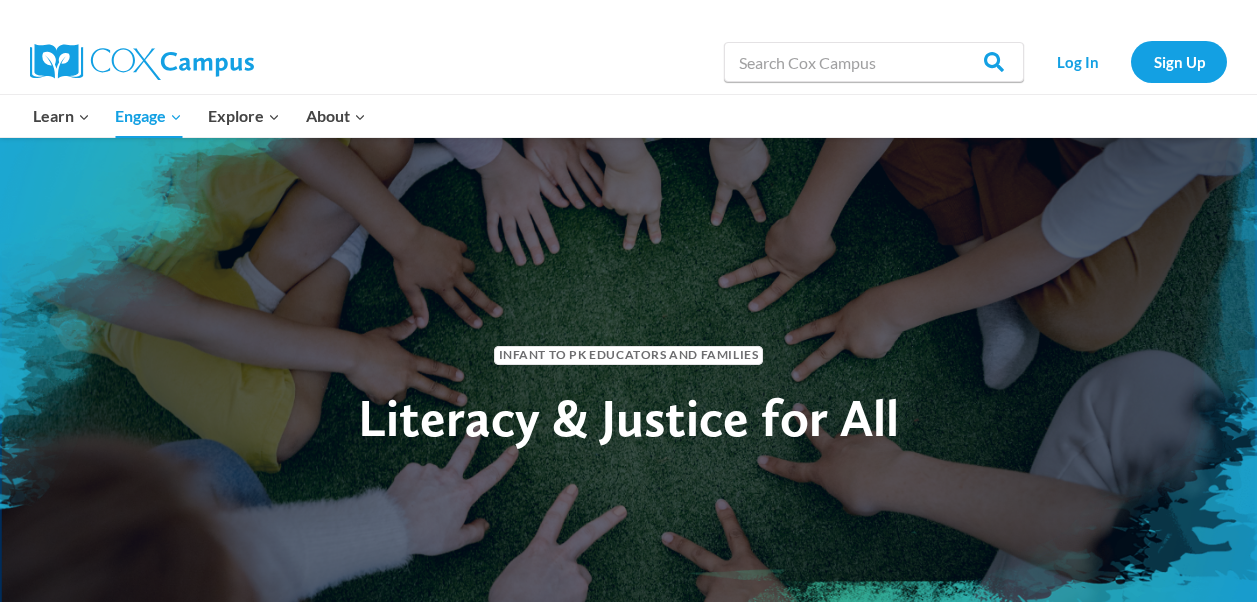scroll, scrollTop: 0, scrollLeft: 0, axis: both 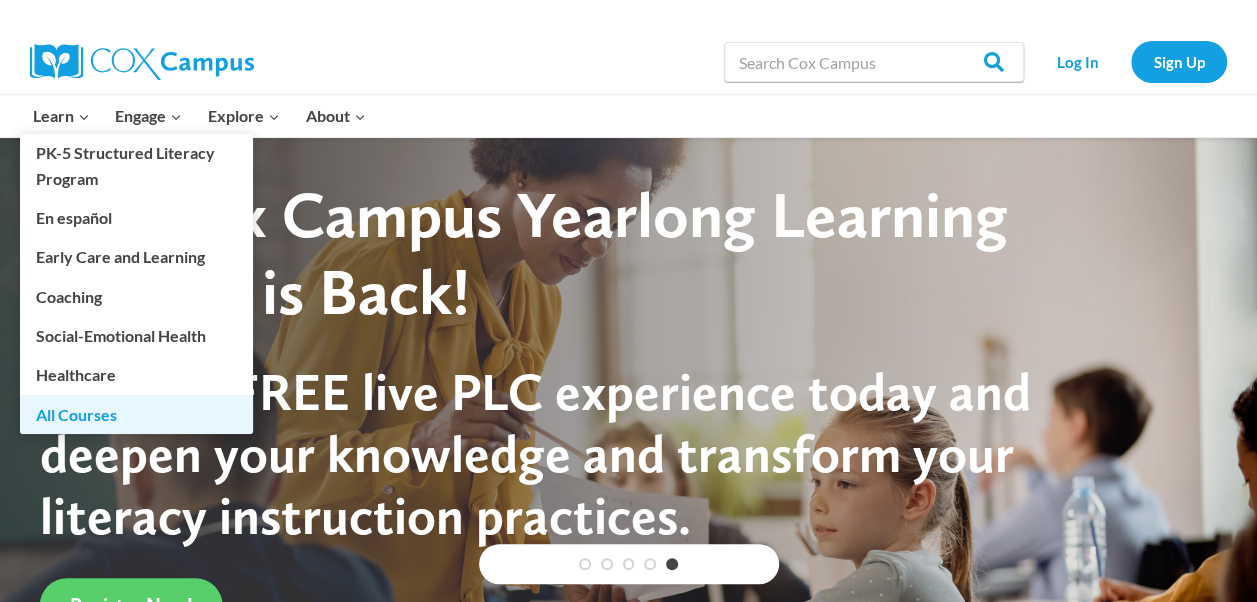 click on "All Courses" at bounding box center (136, 414) 